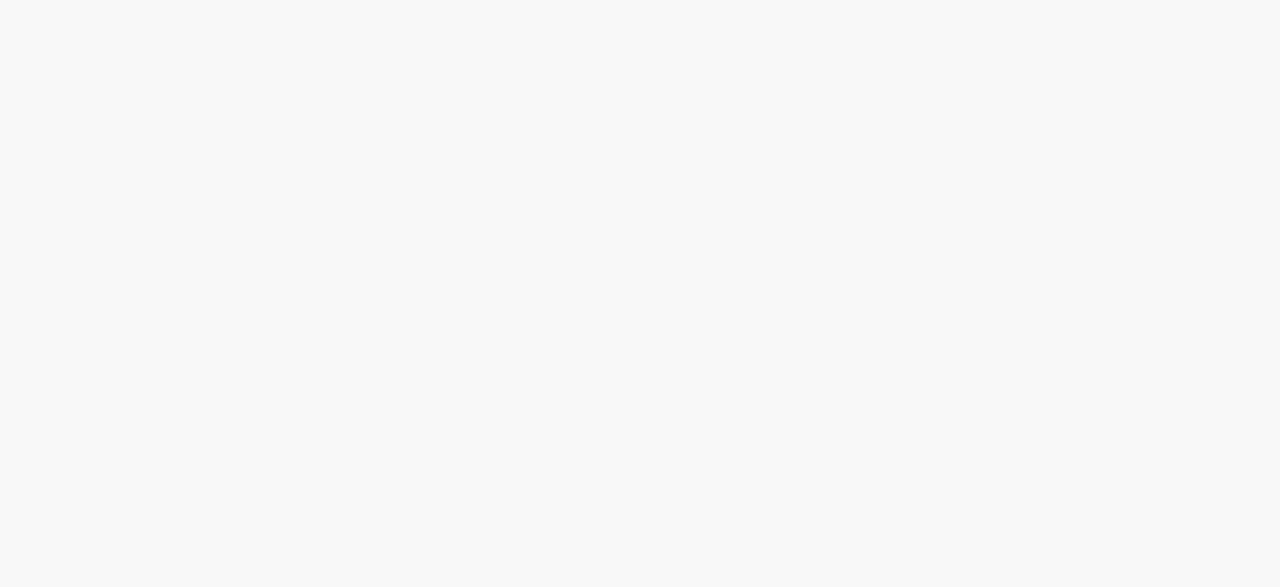 scroll, scrollTop: 0, scrollLeft: 0, axis: both 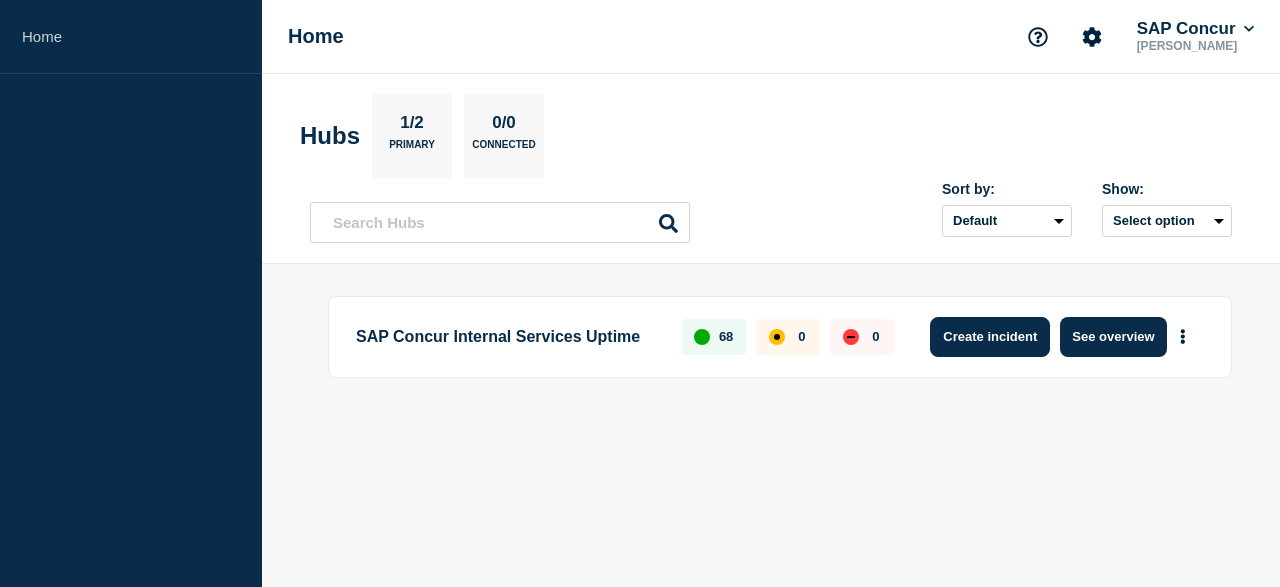 click on "Create incident" at bounding box center (990, 337) 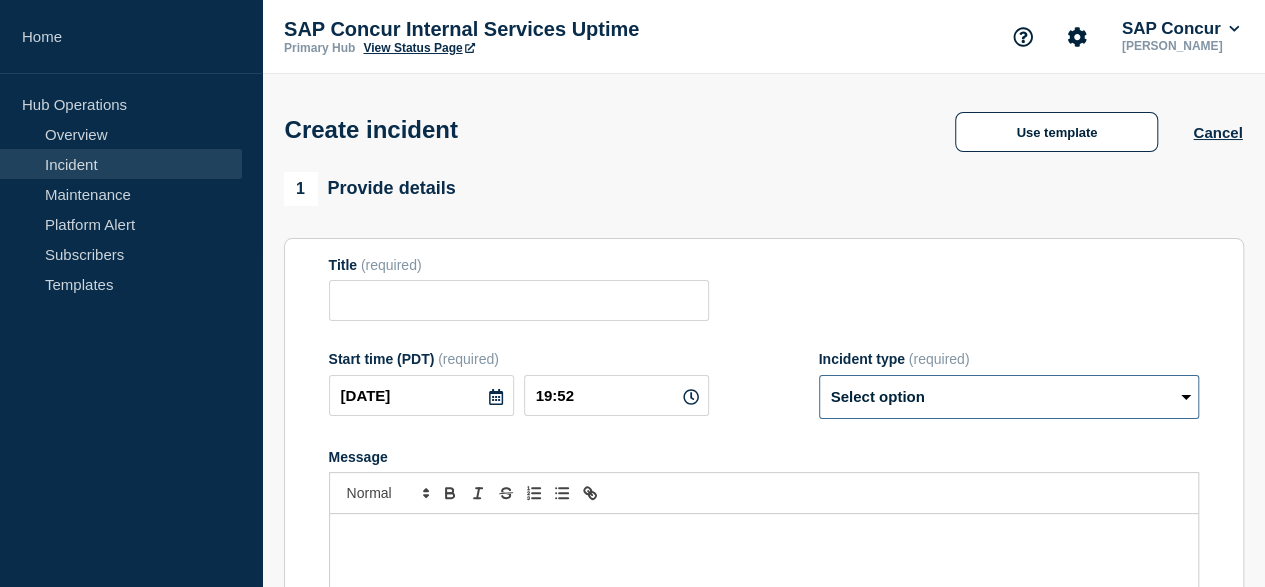 click on "Select option Investigating Identified Monitoring" at bounding box center [1009, 397] 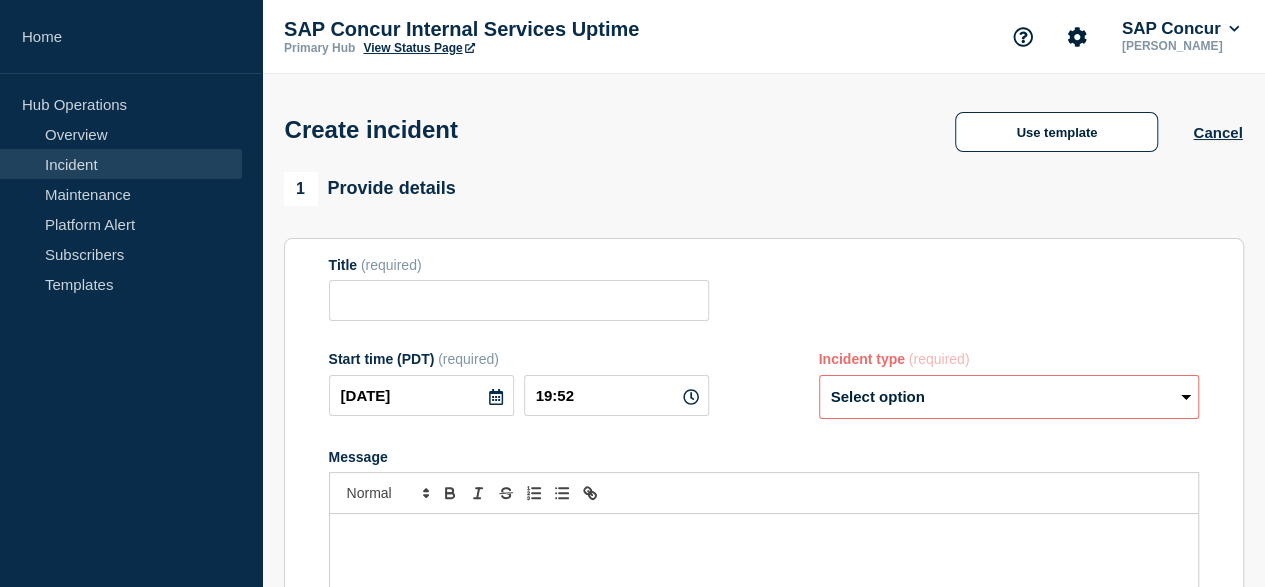 click on "Message" at bounding box center [764, 457] 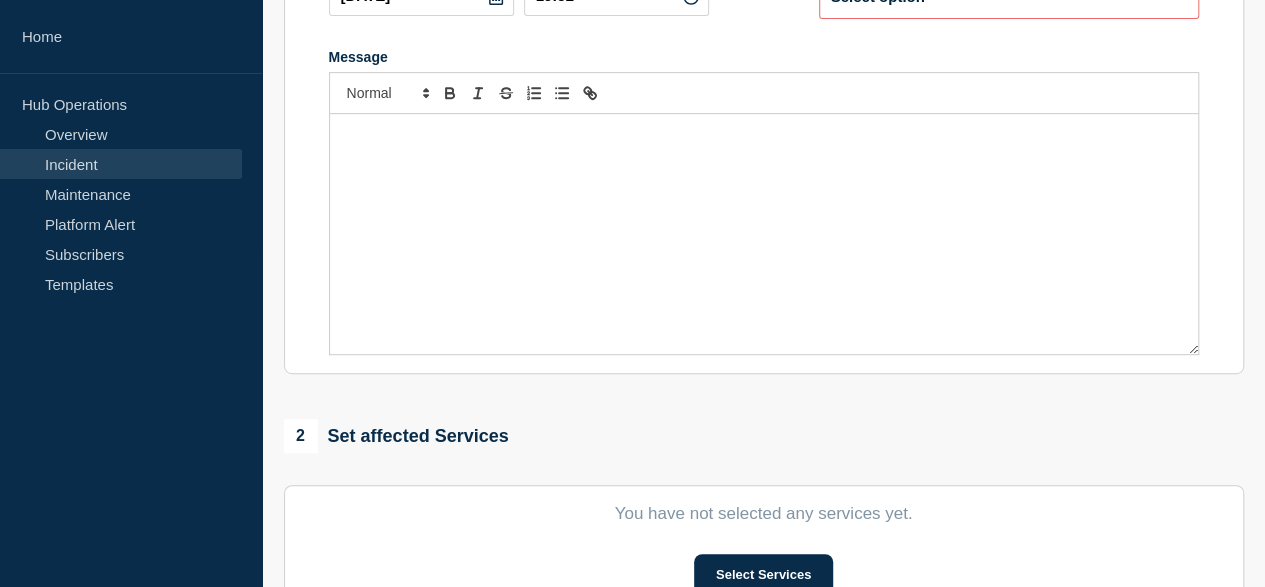 scroll, scrollTop: 500, scrollLeft: 0, axis: vertical 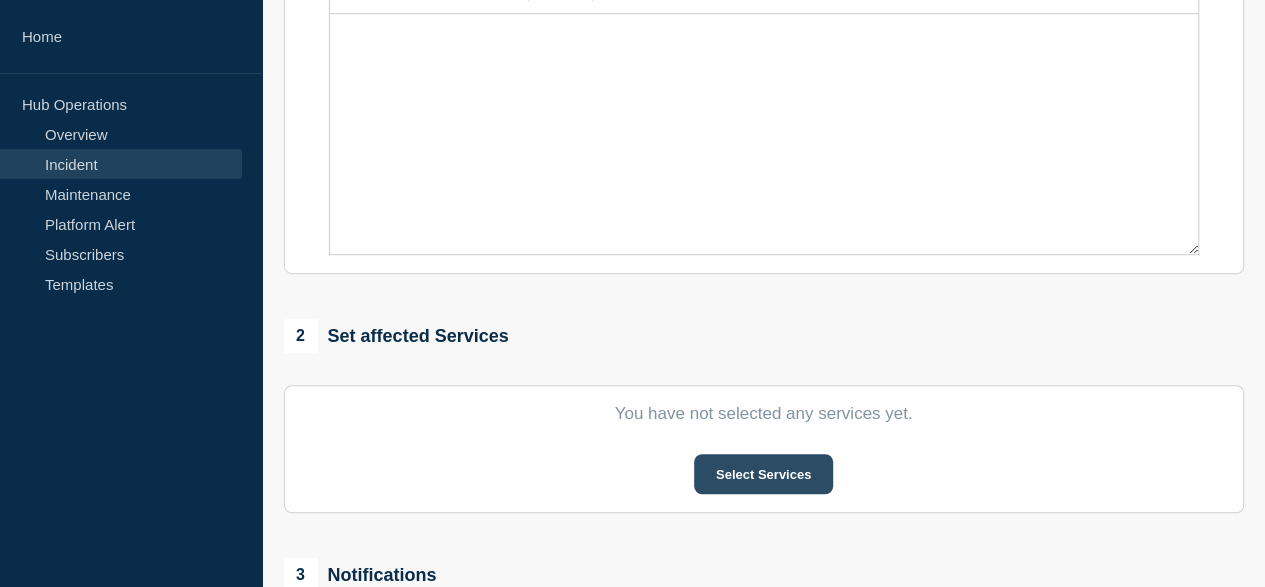 click on "Select Services" at bounding box center [763, 474] 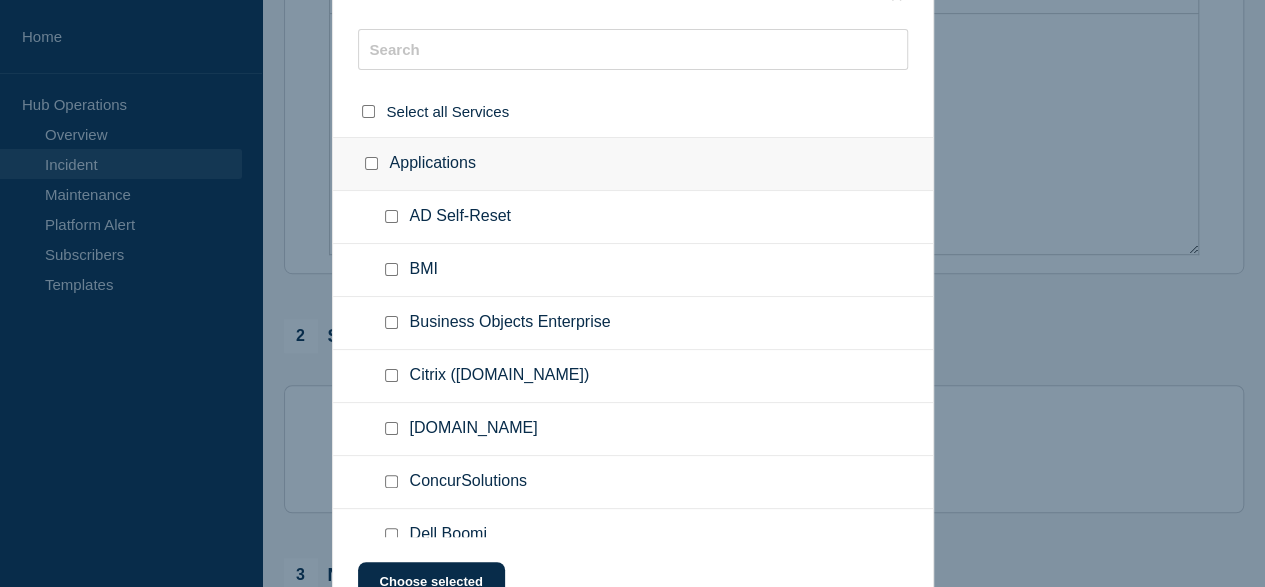 click at bounding box center [632, 293] 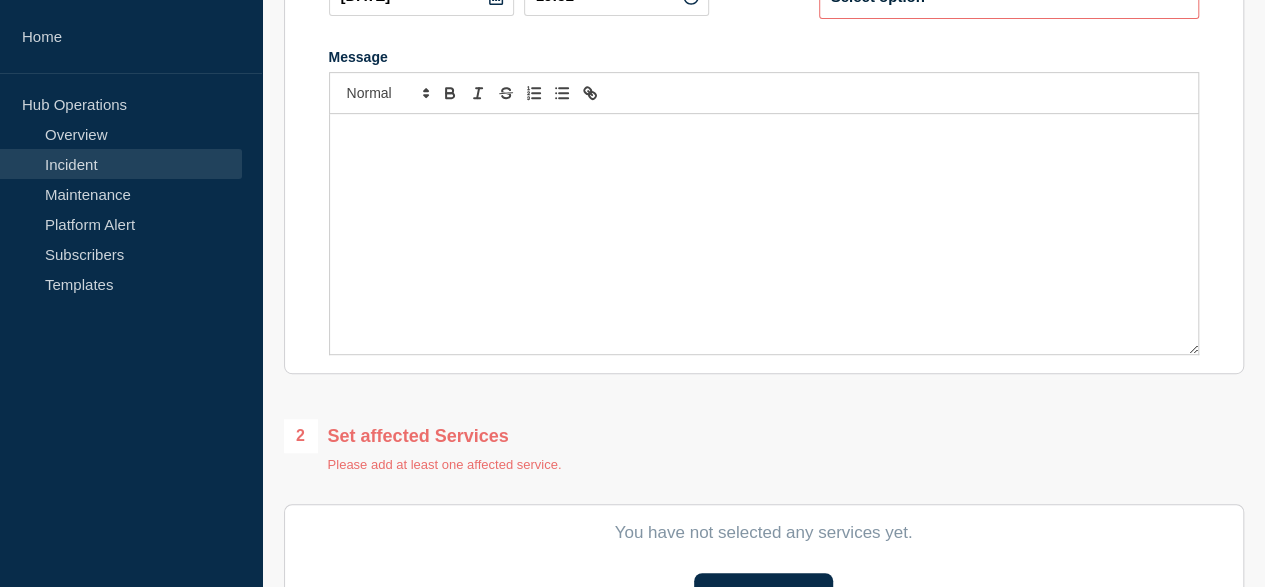 scroll, scrollTop: 600, scrollLeft: 0, axis: vertical 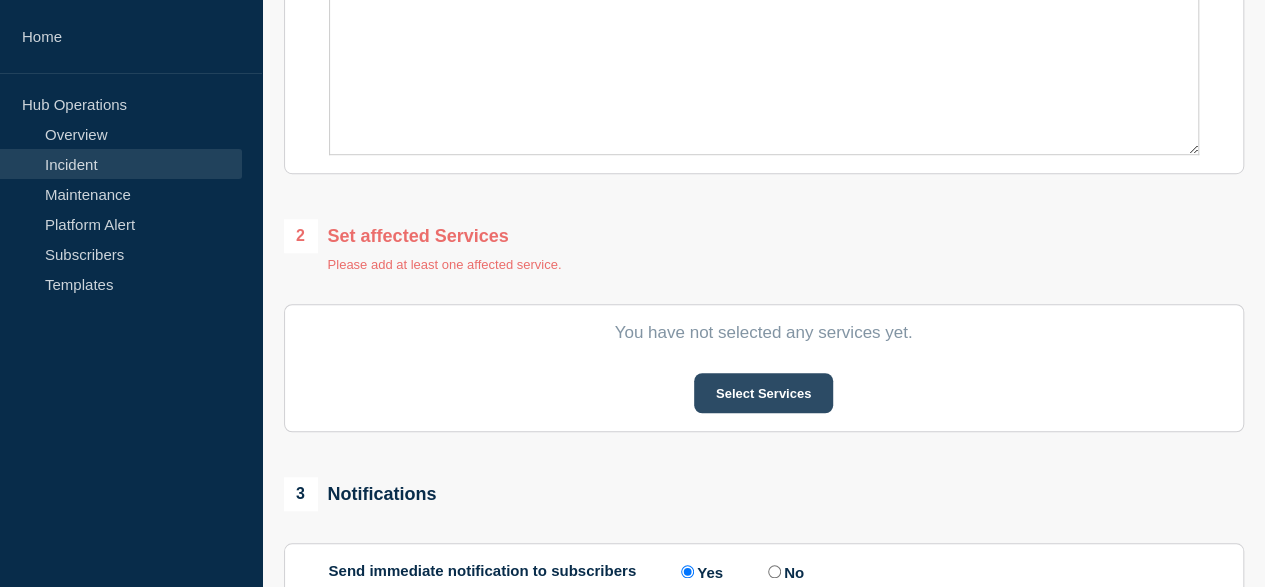 click on "Select Services" at bounding box center (763, 393) 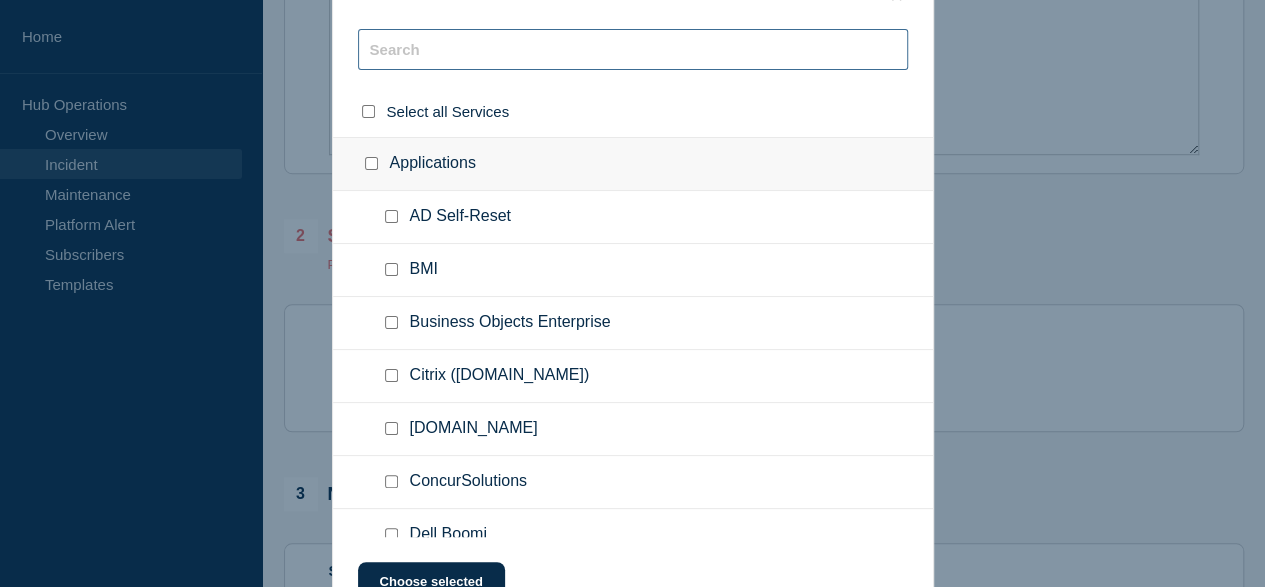 click at bounding box center (633, 49) 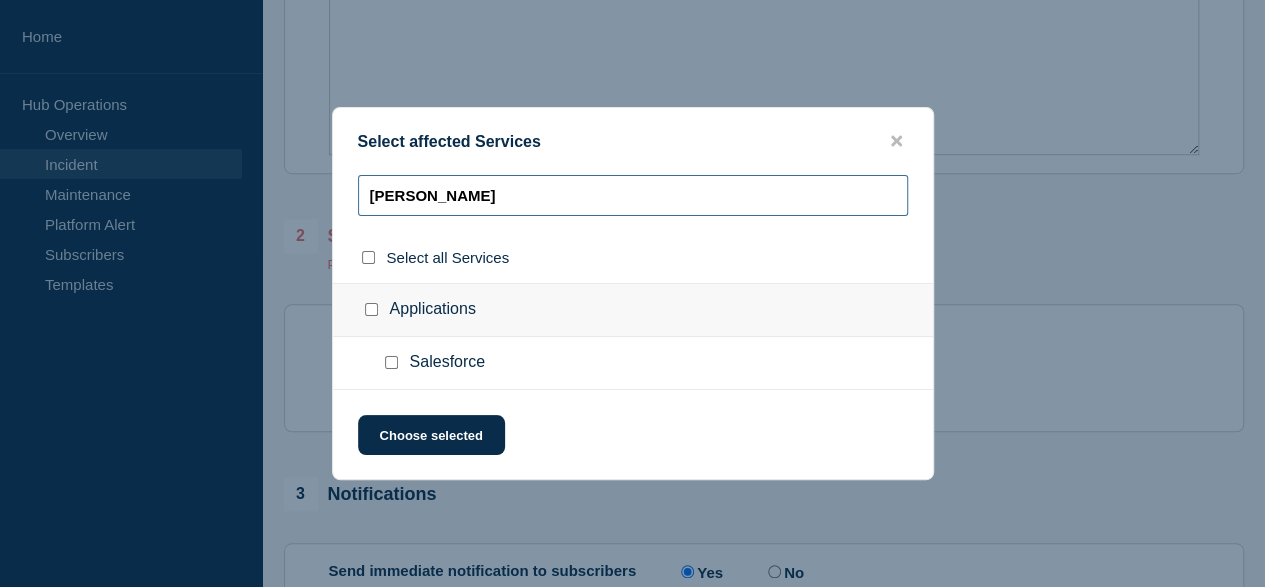 type on "sal" 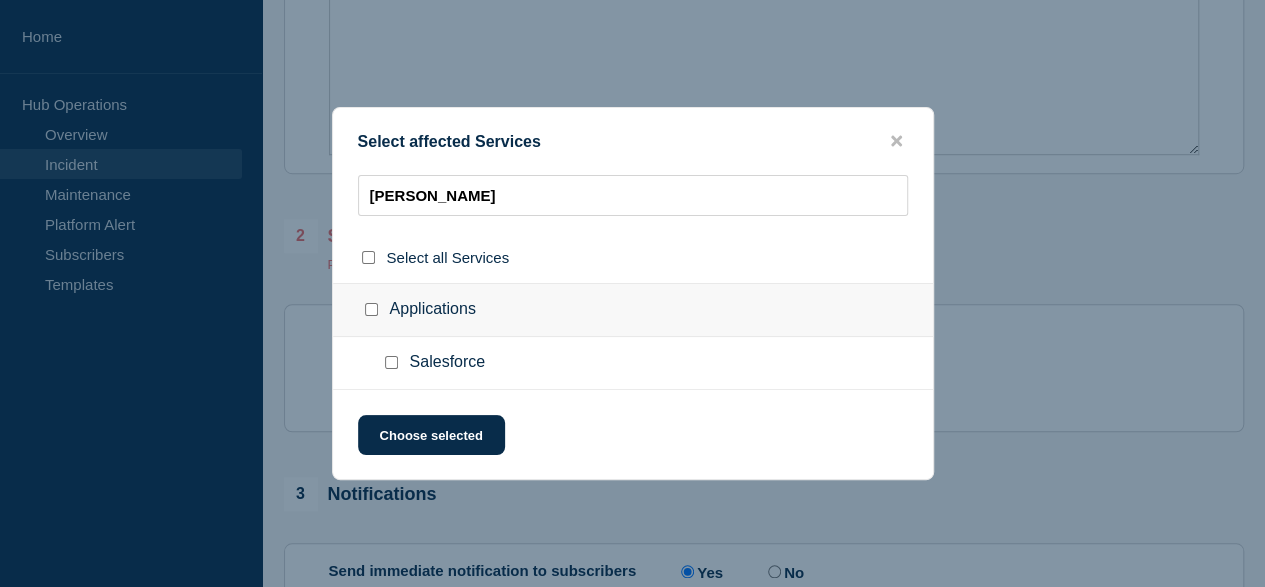 click on "Salesforce" at bounding box center (448, 363) 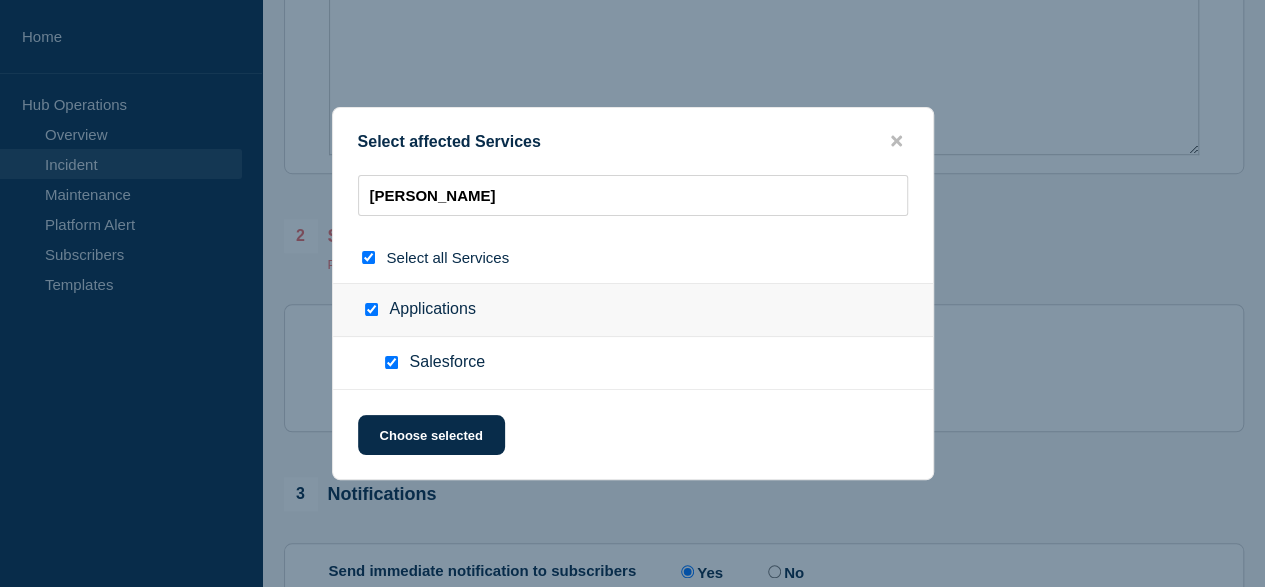 checkbox on "true" 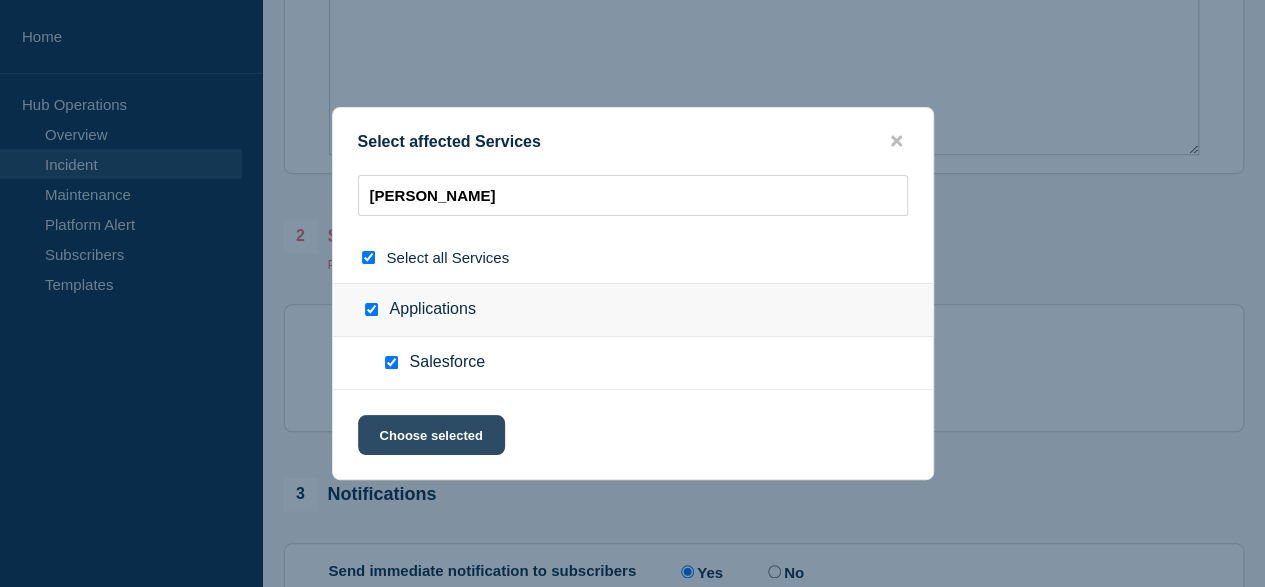 click on "Choose selected" 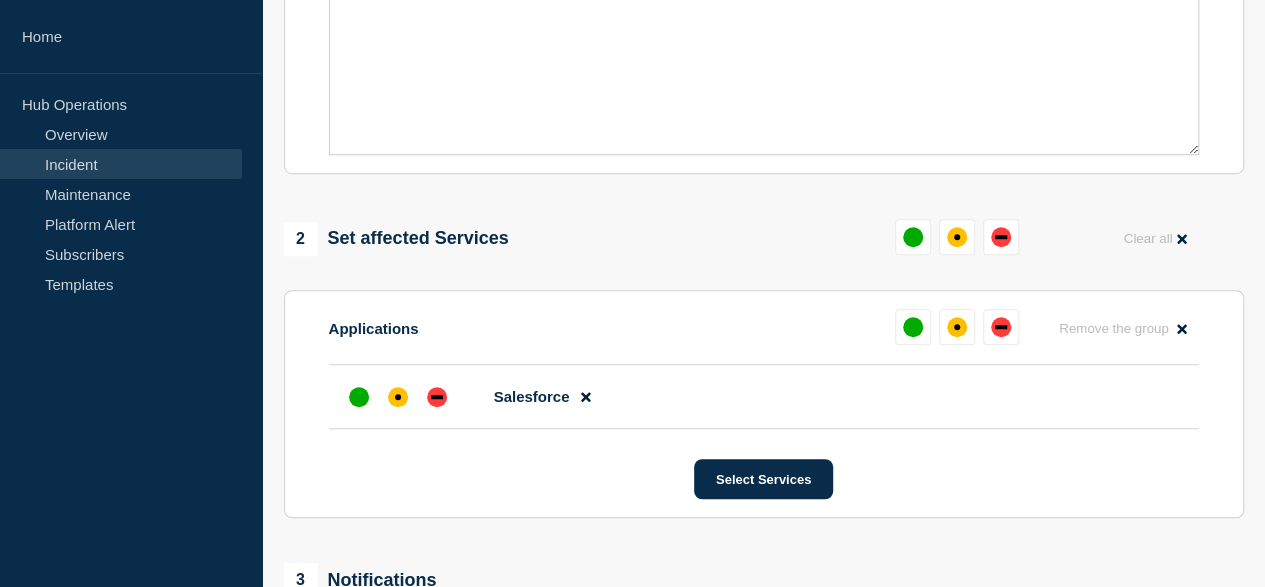 click on "1  Provide details  Title  (required) Start time (PDT)  (required) 2025-07-15 19:52 Incident type  (required) Select option Investigating Identified Monitoring Message  2  Set affected Services  Clear all  Applications Remove the group Remove   Salesforce Select Services 3  Notifications  Send immediate notification to subscribers Send immediate notification to subscribers  Yes  No Create incident Cancel Save as draft" at bounding box center [763, 197] 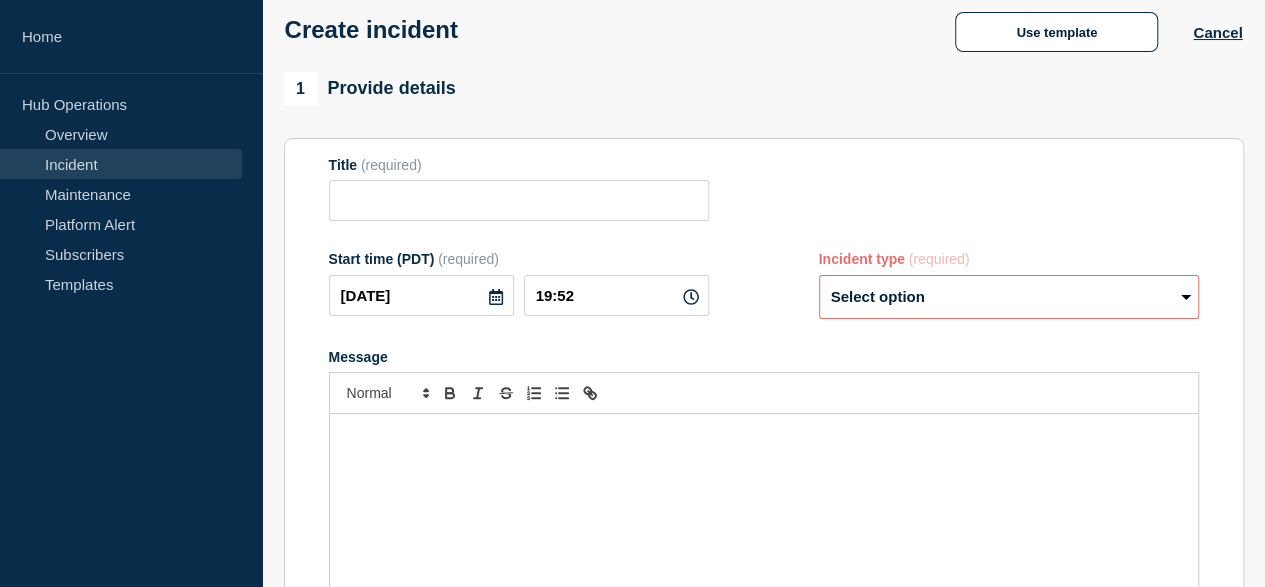 scroll, scrollTop: 0, scrollLeft: 0, axis: both 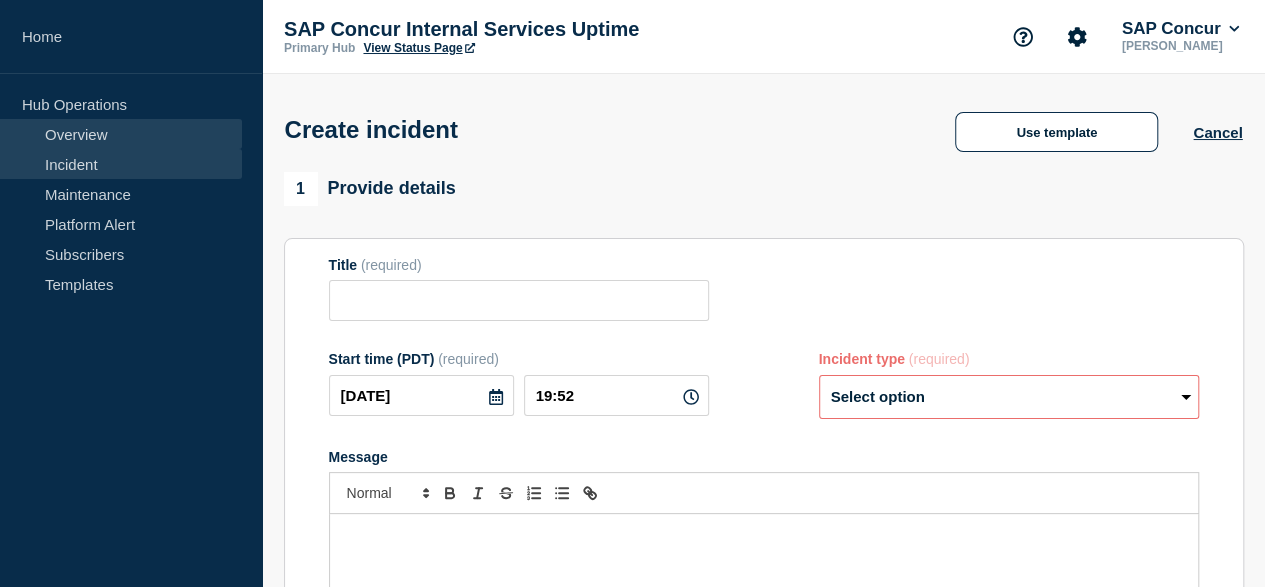 click on "Overview" at bounding box center [121, 134] 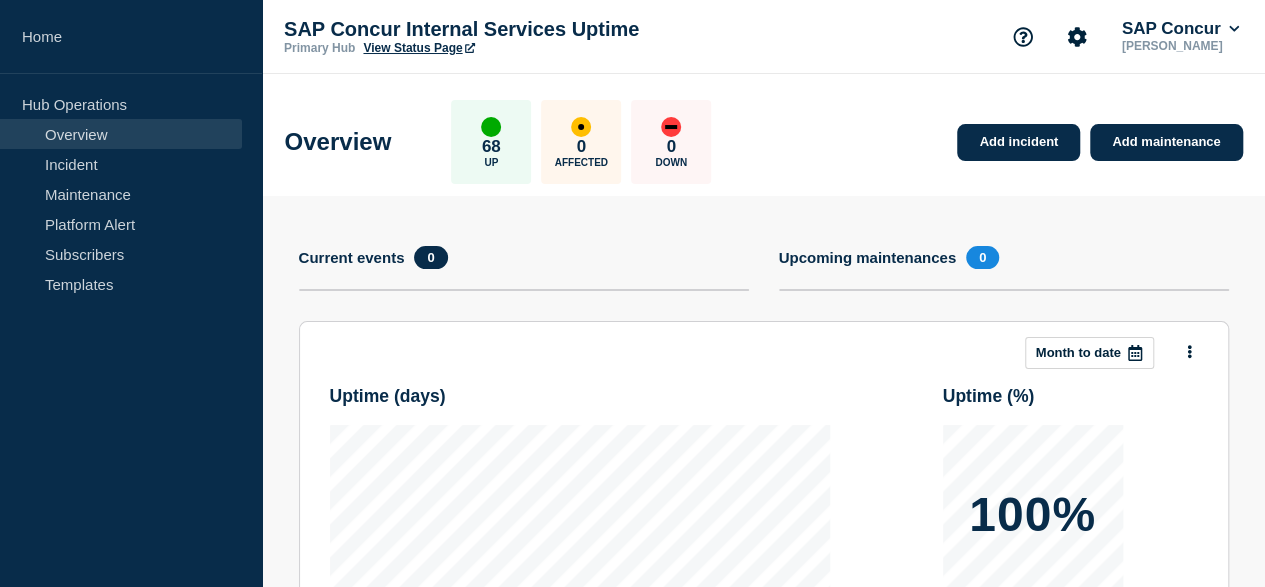 click on "View Status Page" at bounding box center (418, 48) 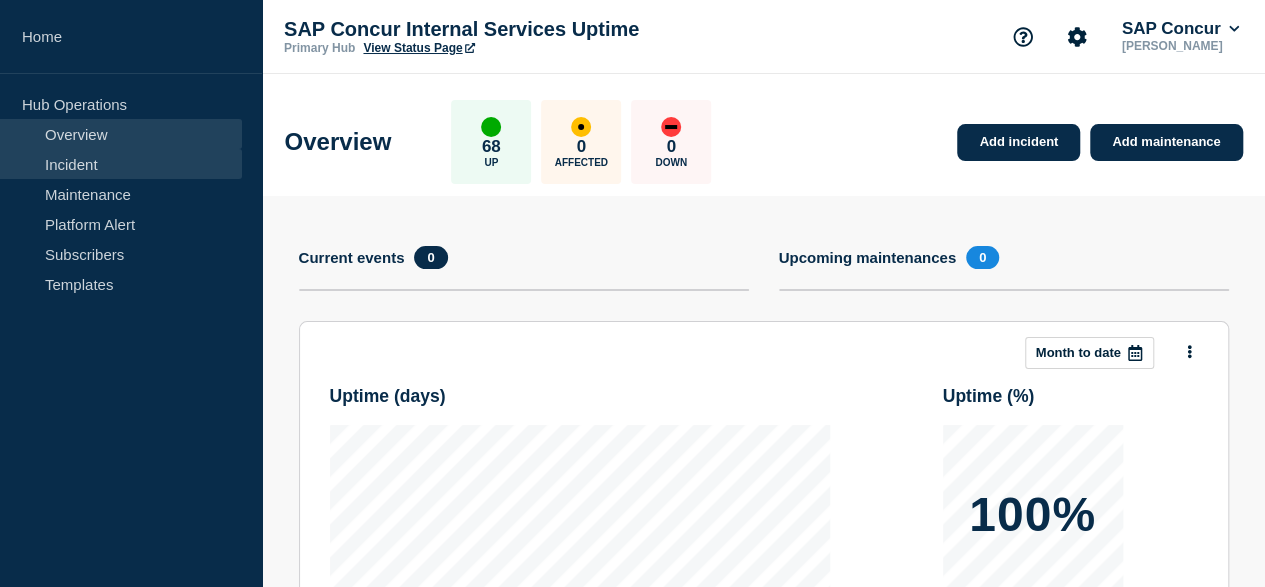 click on "Incident" at bounding box center [121, 164] 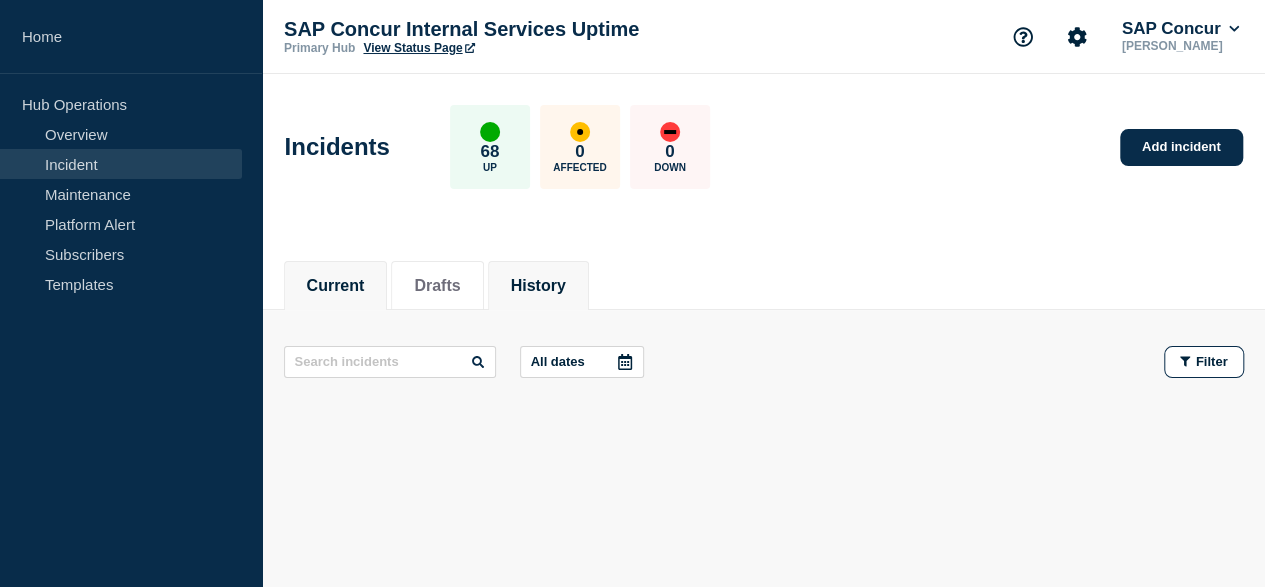 click on "History" at bounding box center [538, 286] 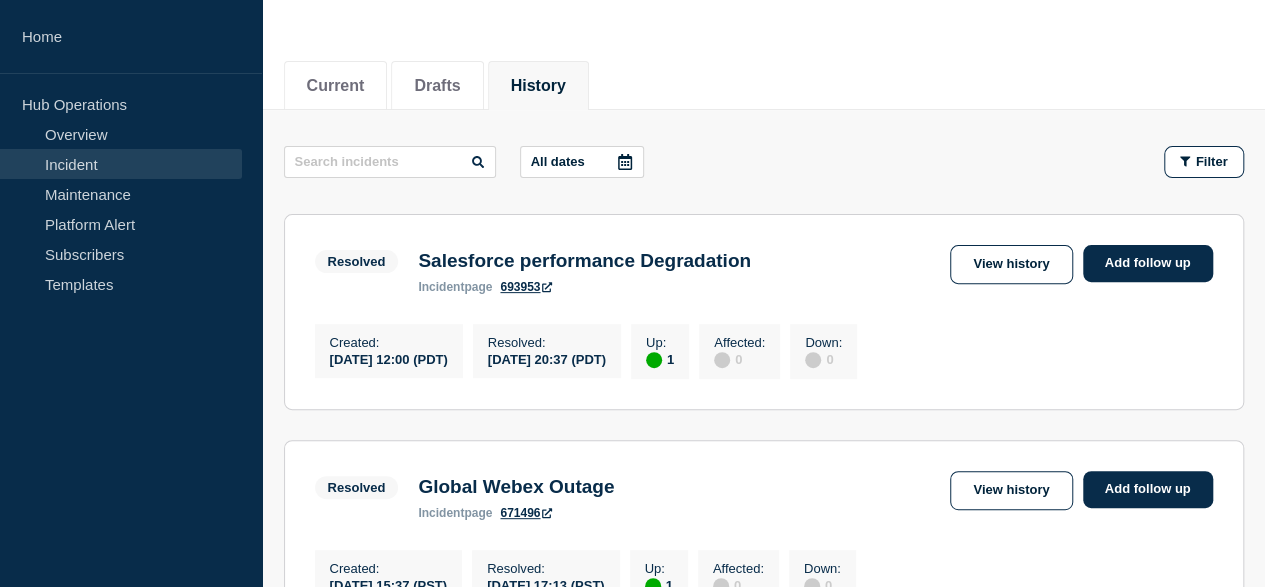 scroll, scrollTop: 0, scrollLeft: 0, axis: both 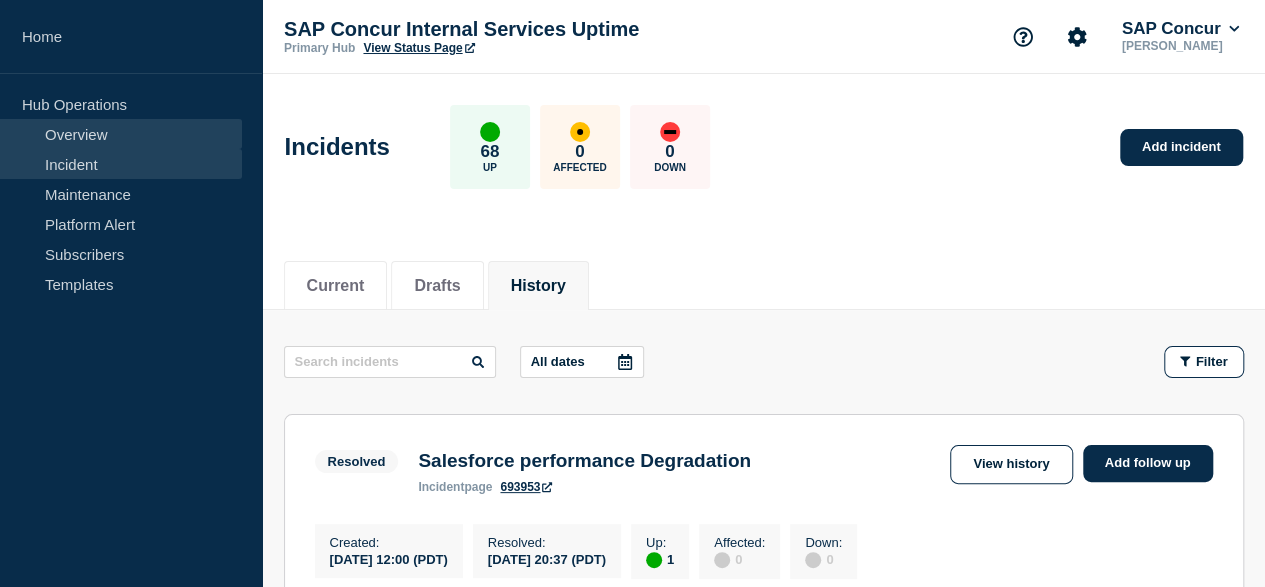 click on "Overview" at bounding box center (121, 134) 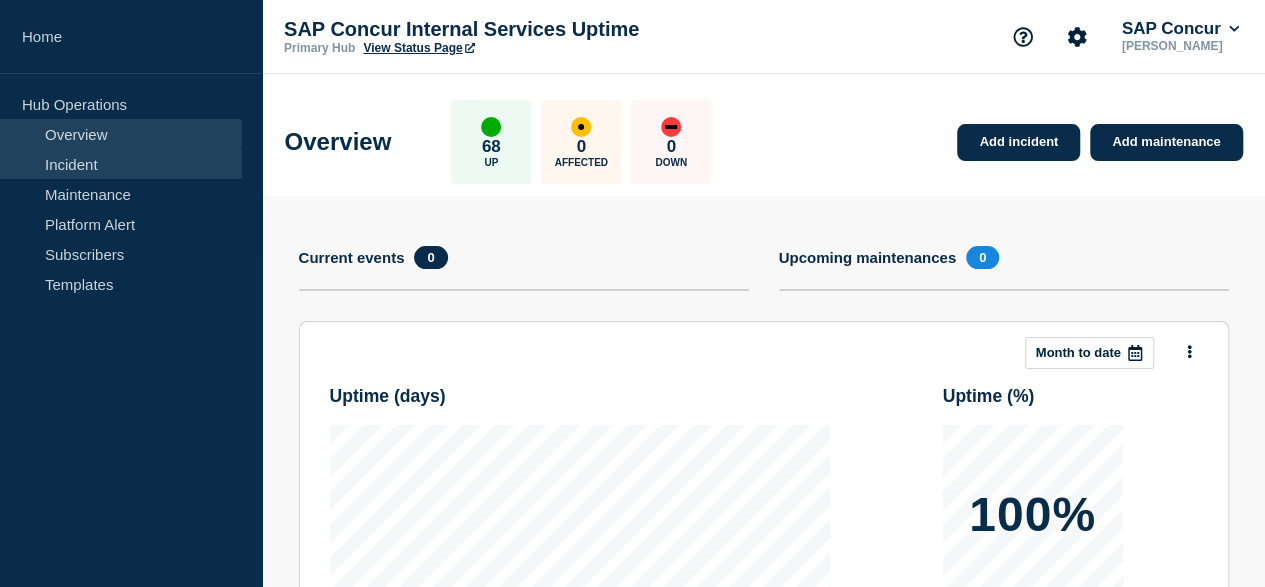 click on "Incident" at bounding box center [121, 164] 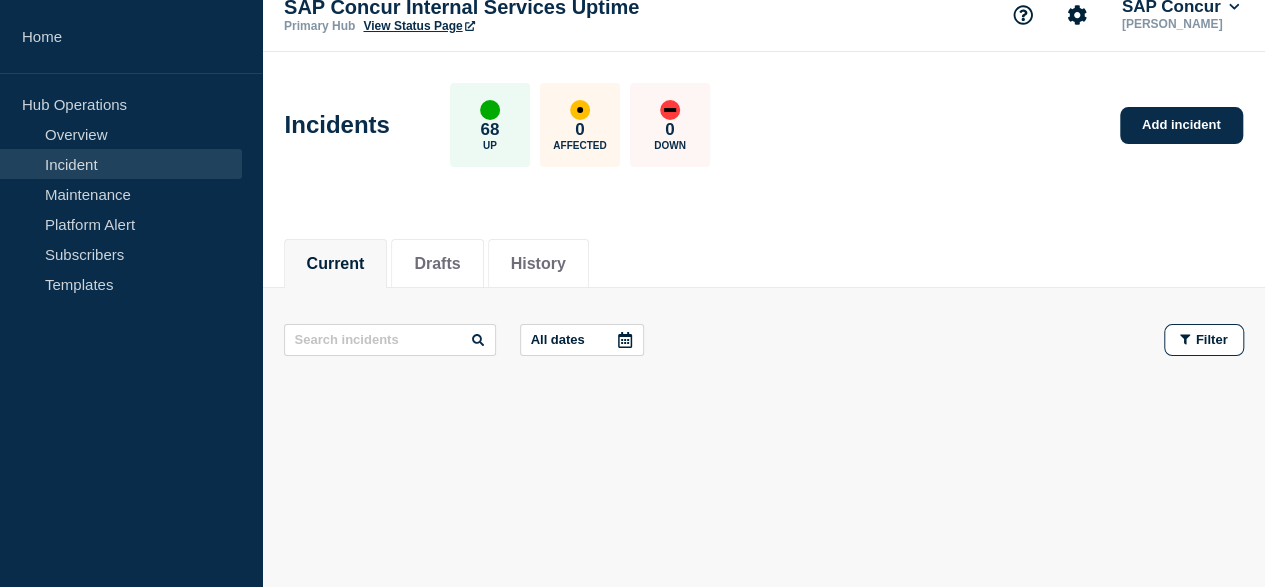 scroll, scrollTop: 0, scrollLeft: 0, axis: both 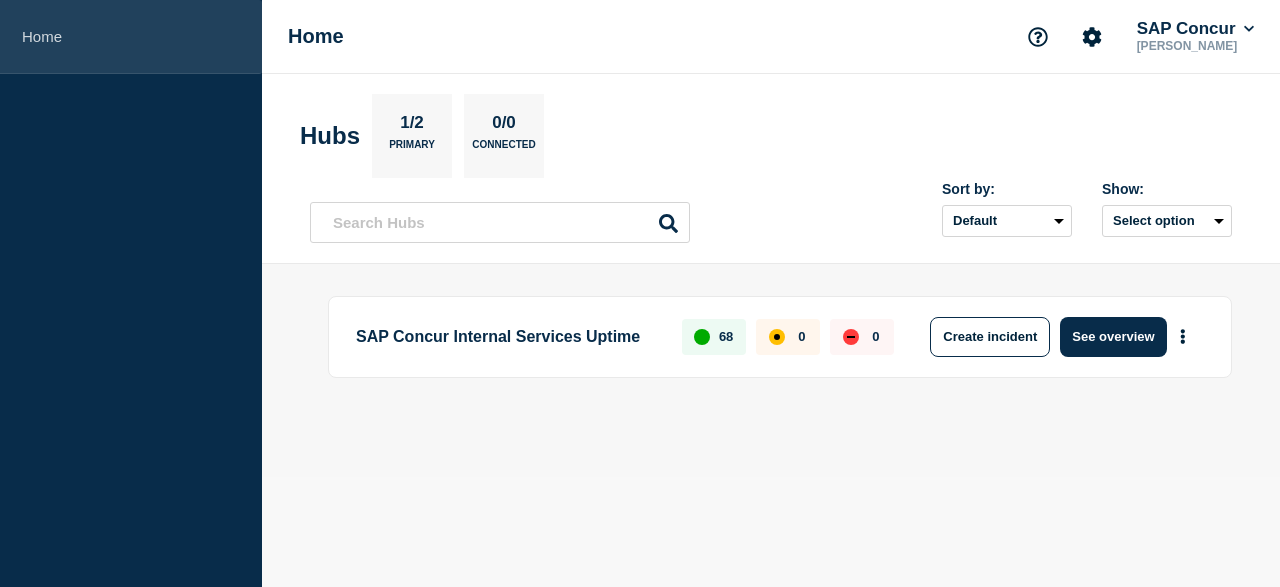 click on "Home" at bounding box center (131, 37) 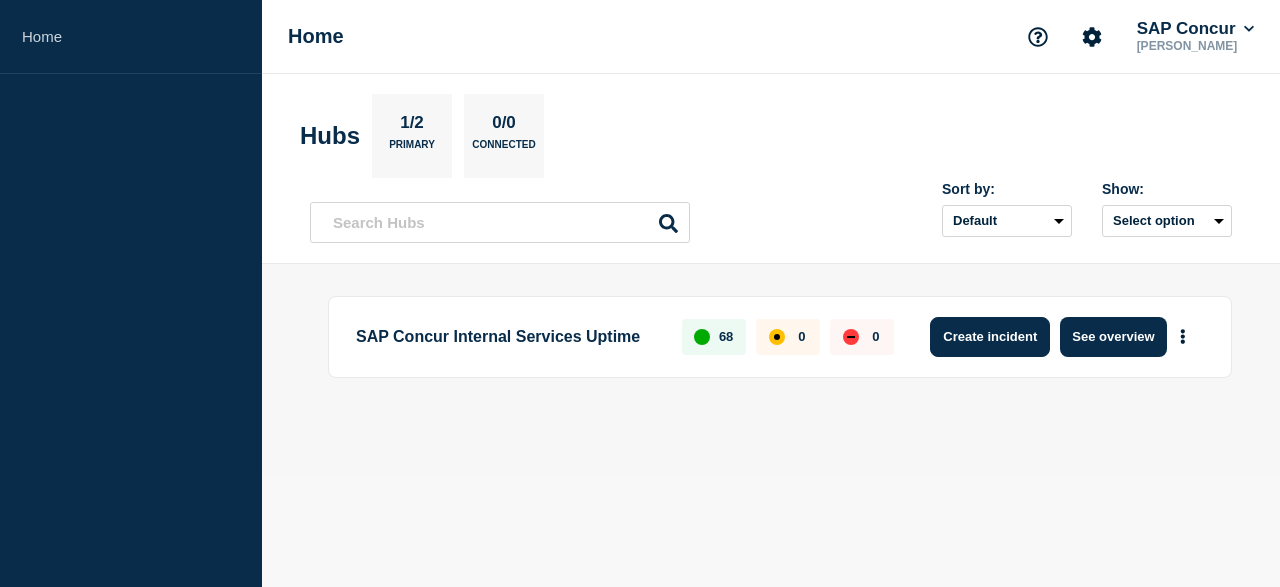 click on "Create incident" at bounding box center (990, 337) 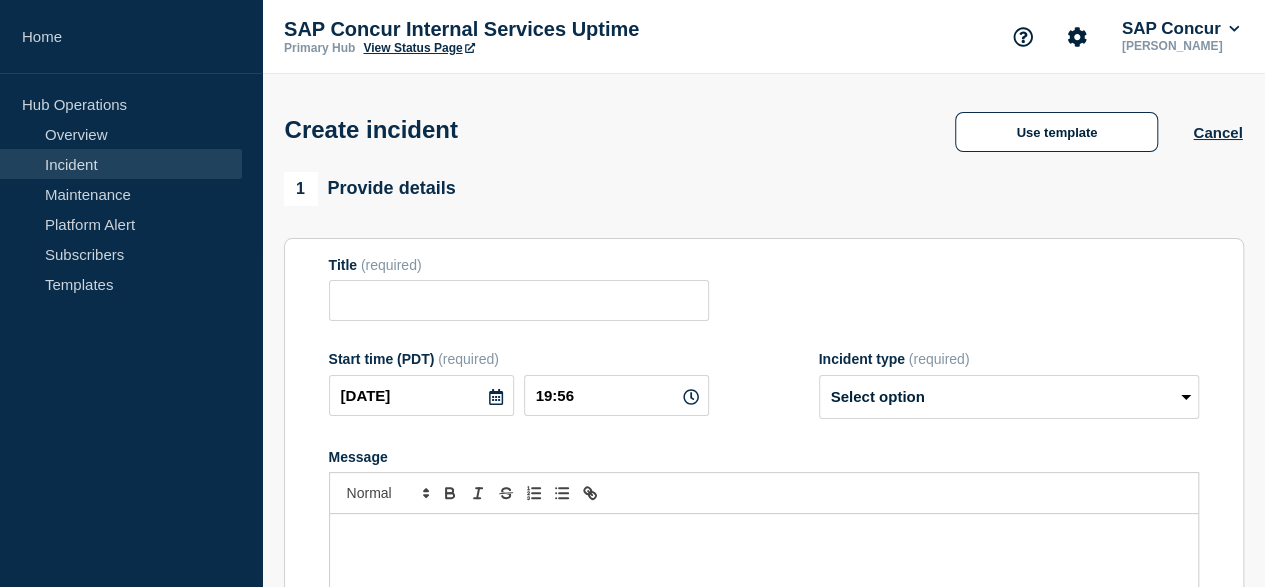 click on "Incident" at bounding box center (121, 164) 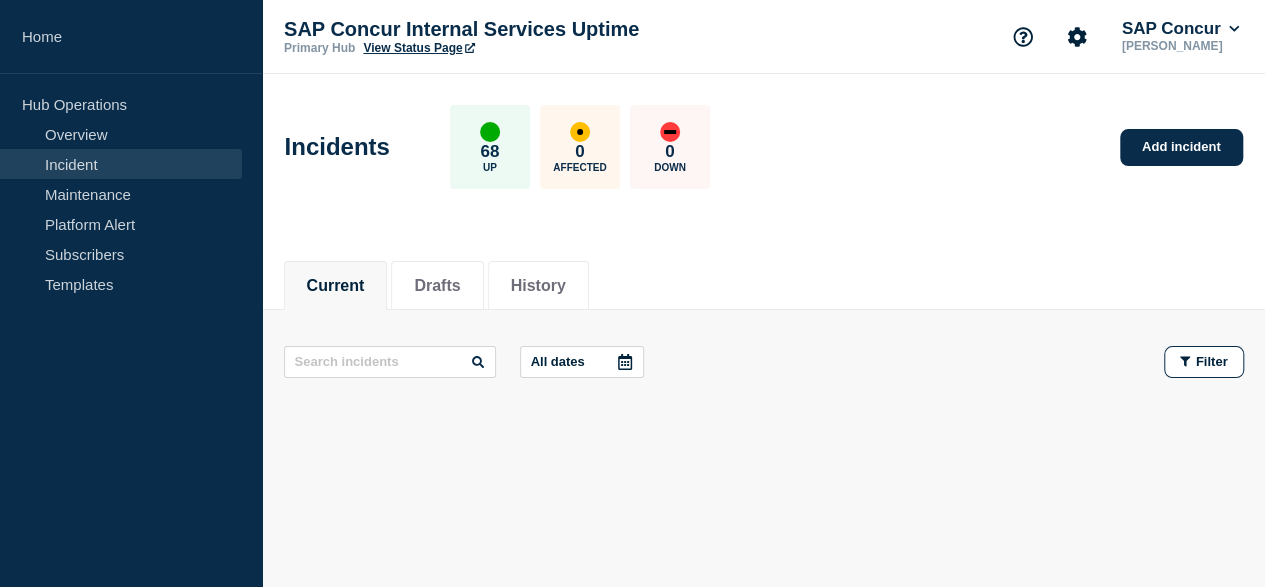 click on "Incident" at bounding box center [121, 164] 